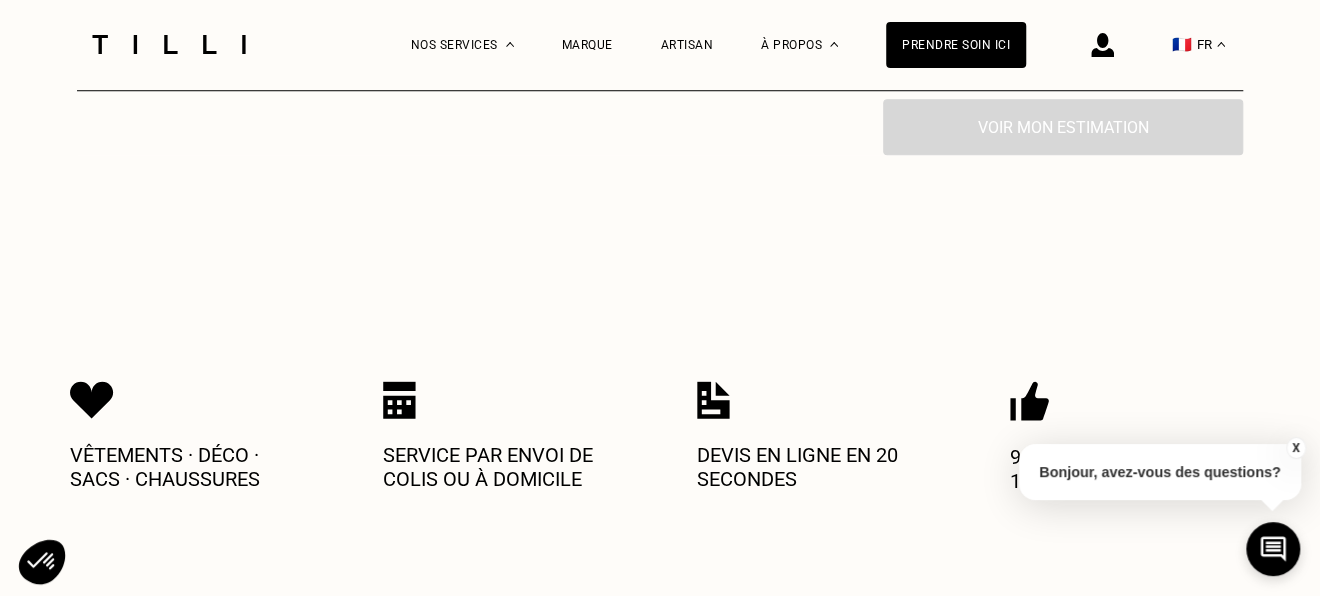 scroll, scrollTop: 400, scrollLeft: 0, axis: vertical 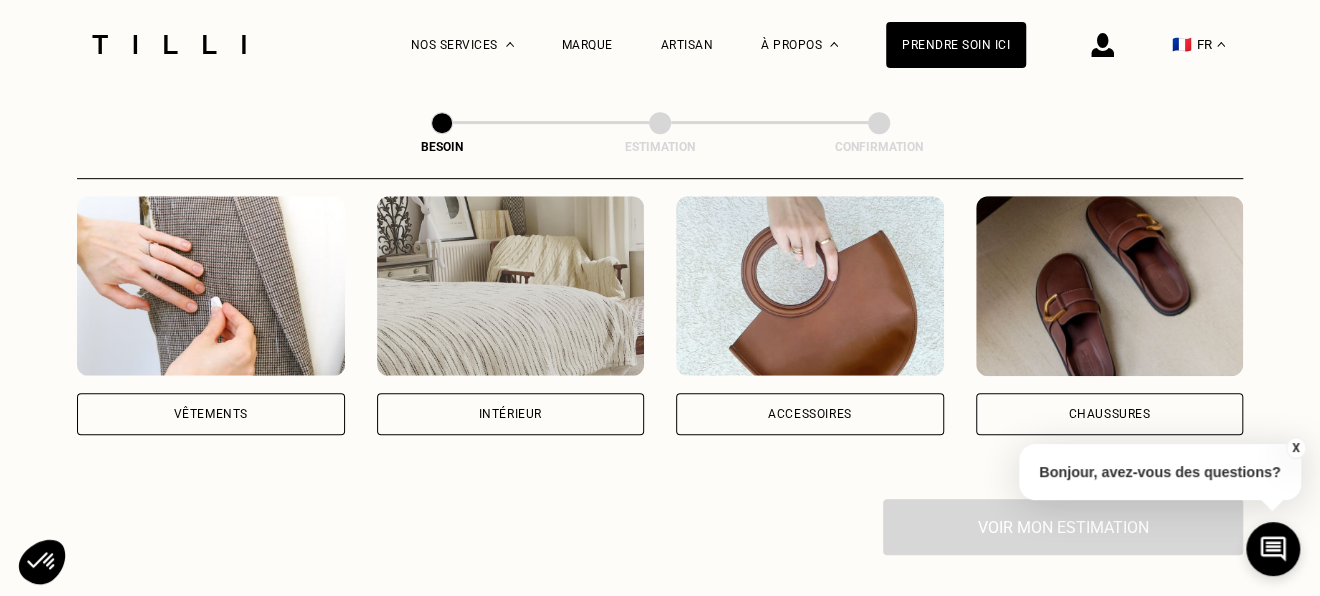 click at bounding box center (211, 286) 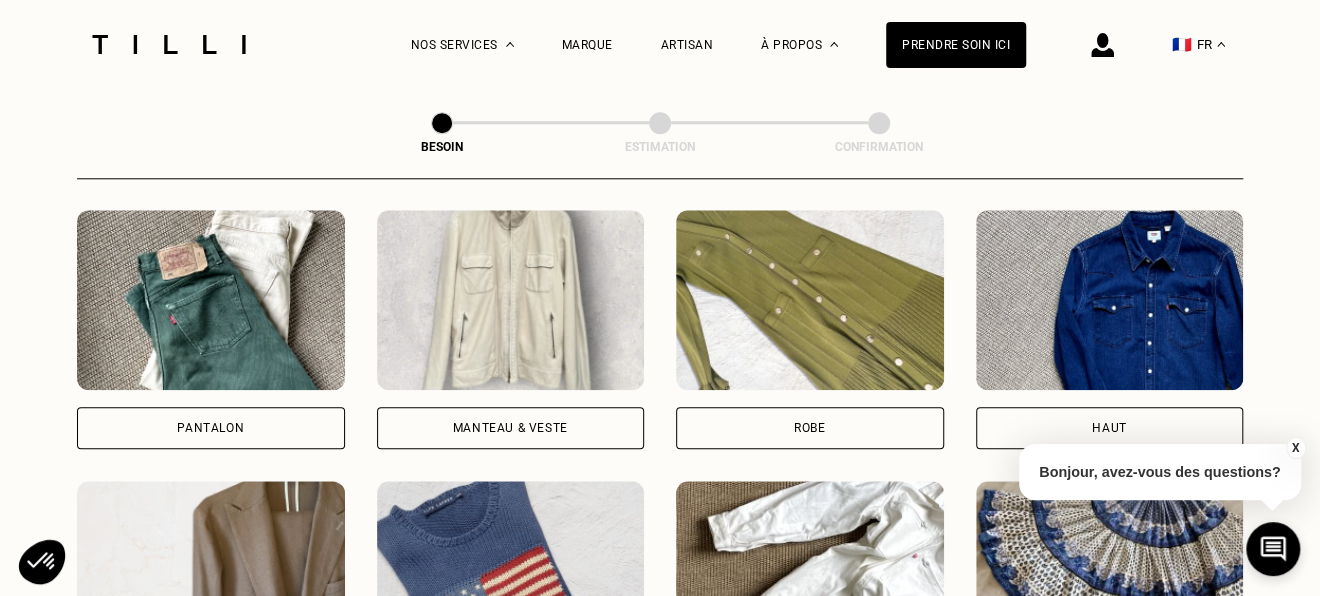 scroll, scrollTop: 946, scrollLeft: 0, axis: vertical 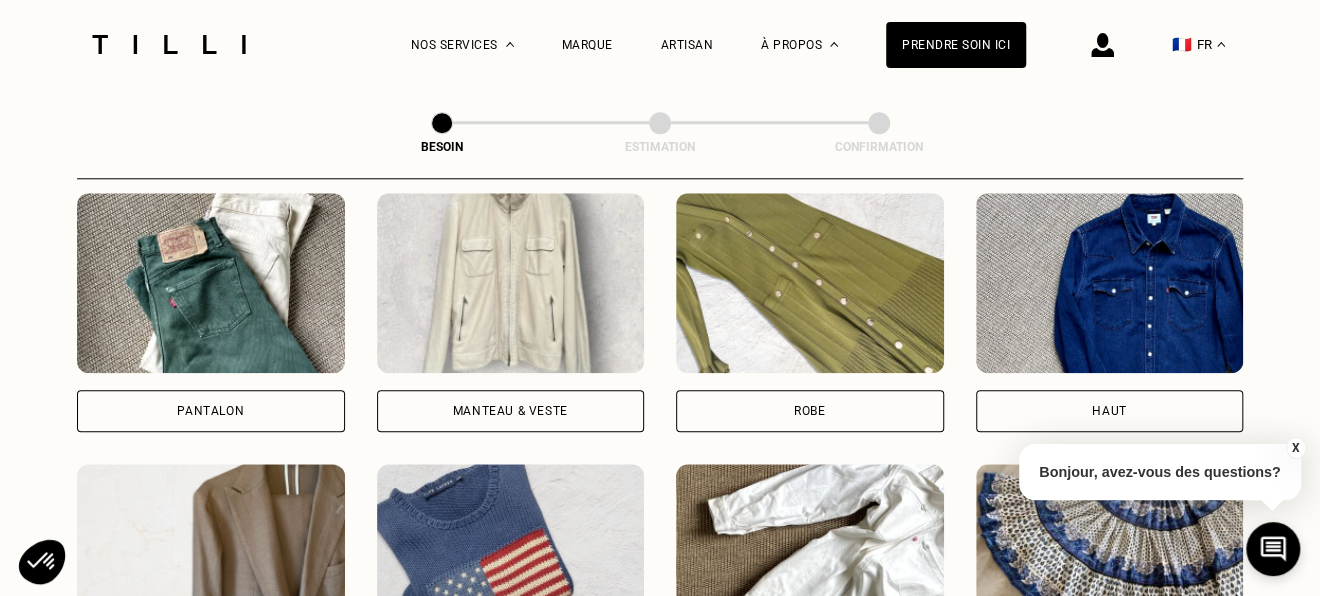 click on "Robe" at bounding box center [810, 411] 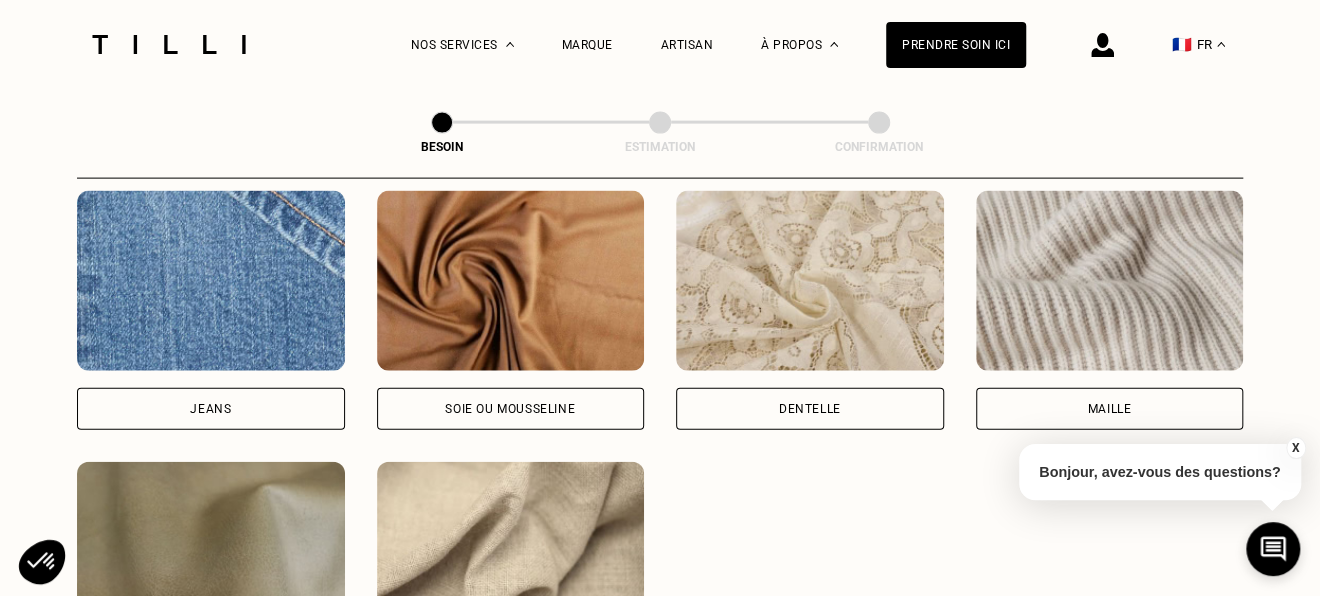 scroll, scrollTop: 2238, scrollLeft: 0, axis: vertical 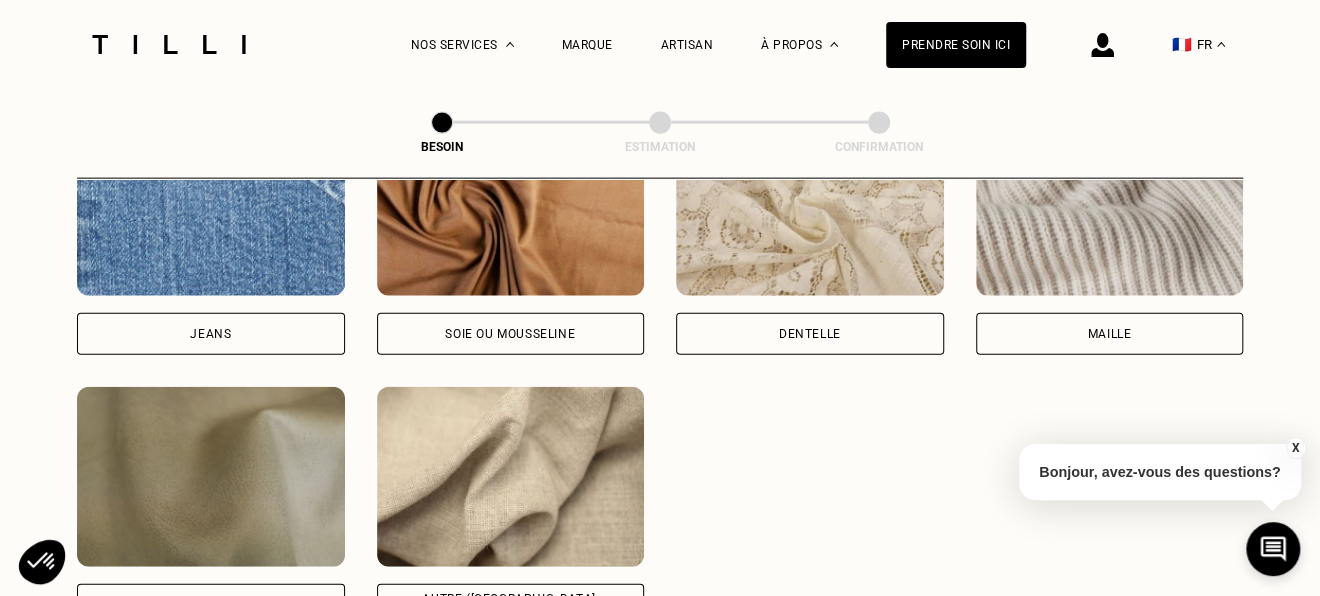 click on "Jeans" at bounding box center [211, 235] 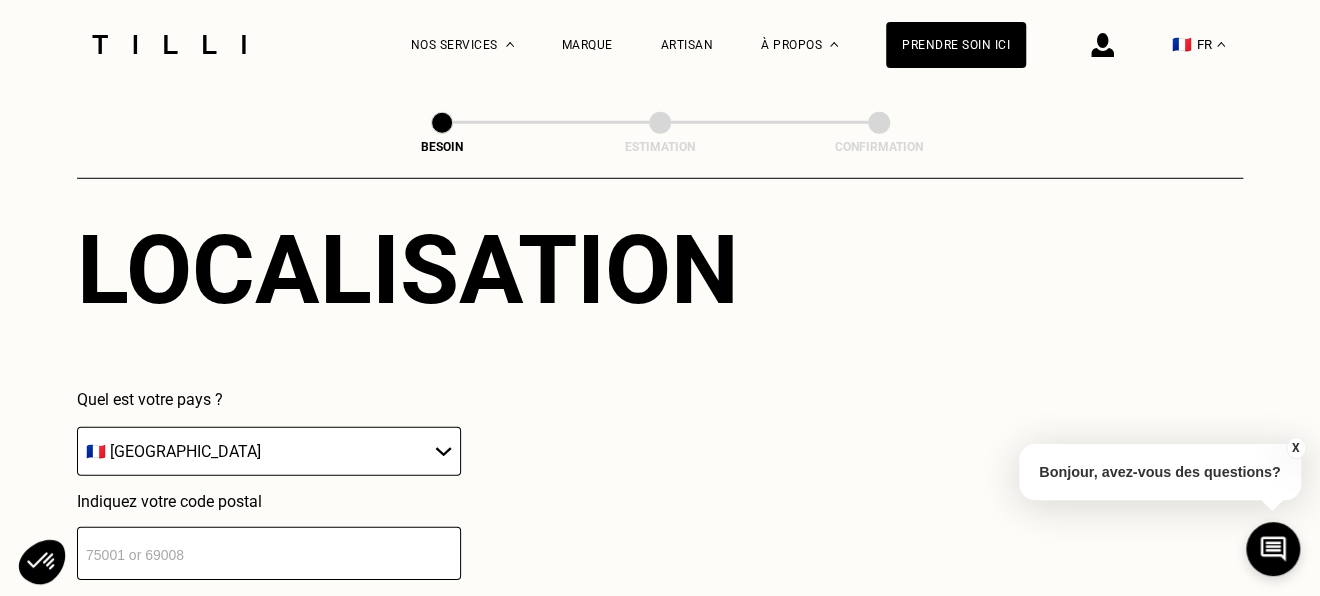 scroll, scrollTop: 2886, scrollLeft: 0, axis: vertical 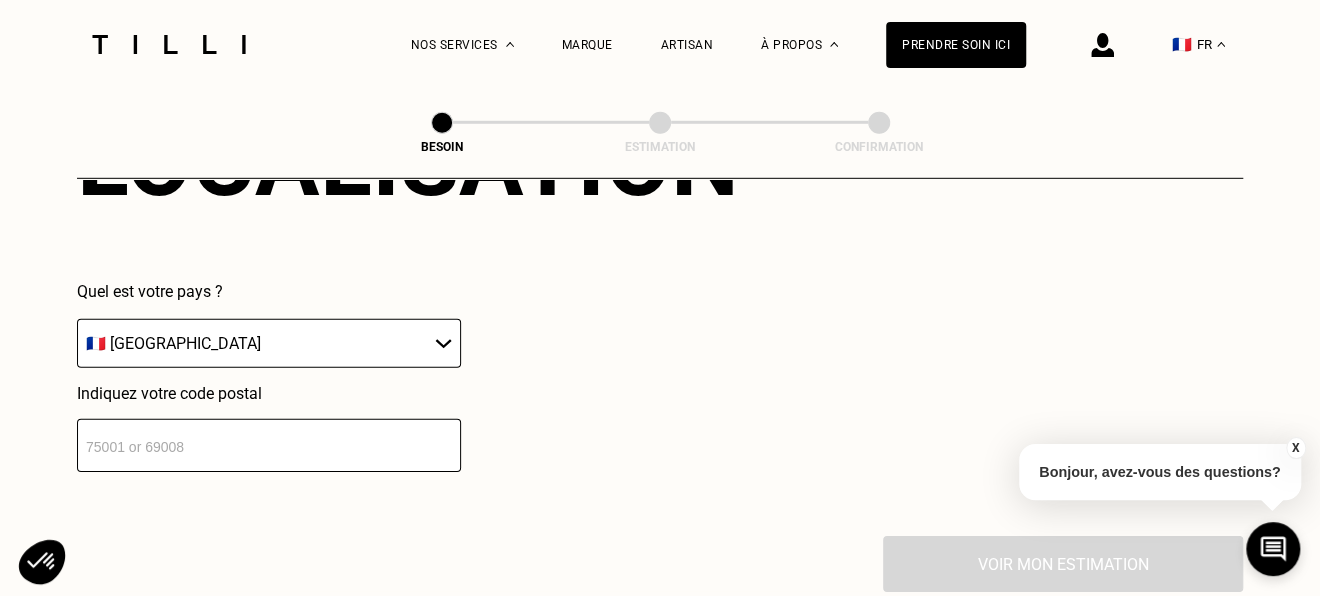 click at bounding box center (269, 445) 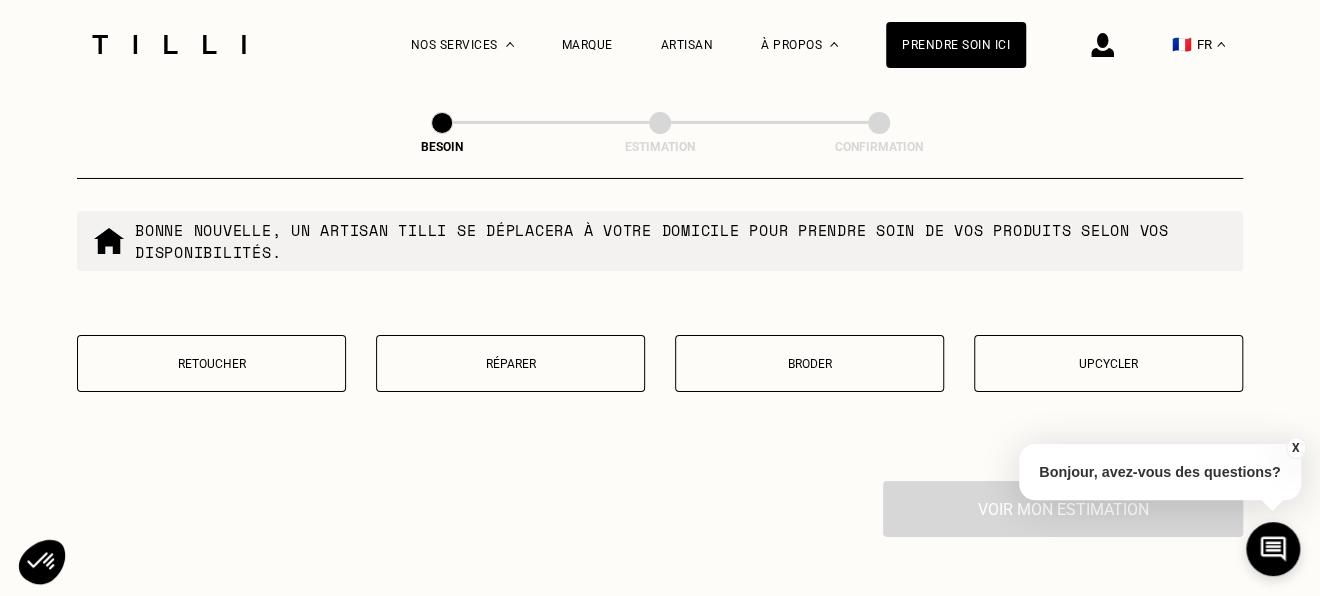 scroll, scrollTop: 3483, scrollLeft: 0, axis: vertical 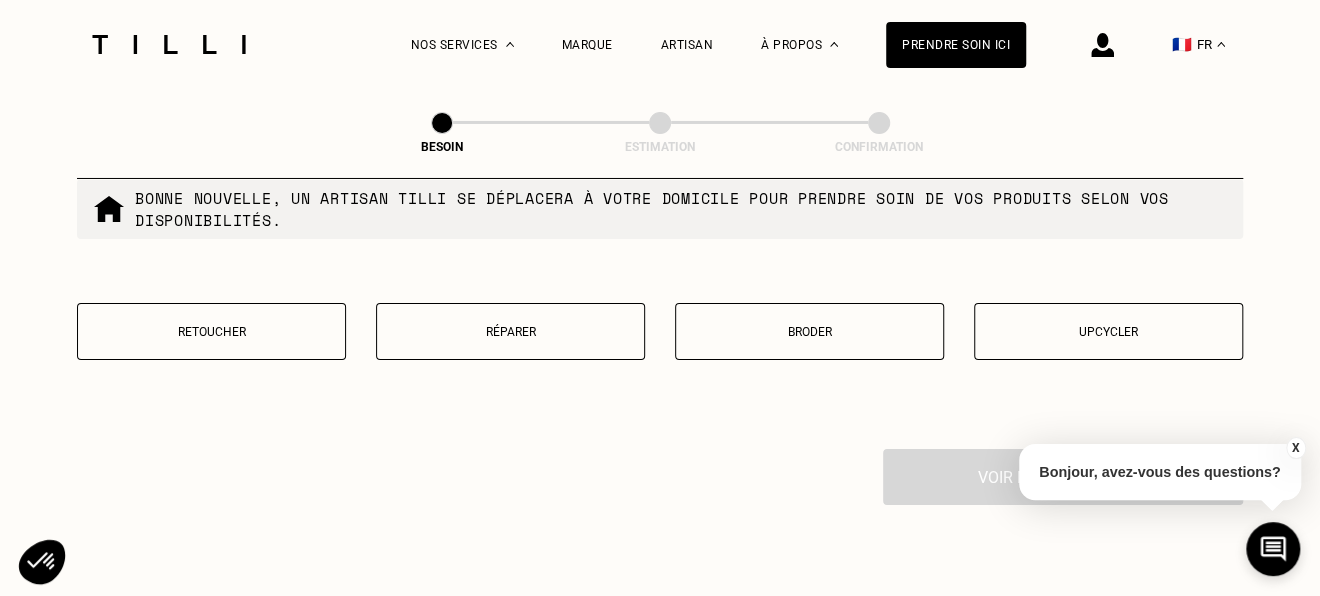 type on "94600" 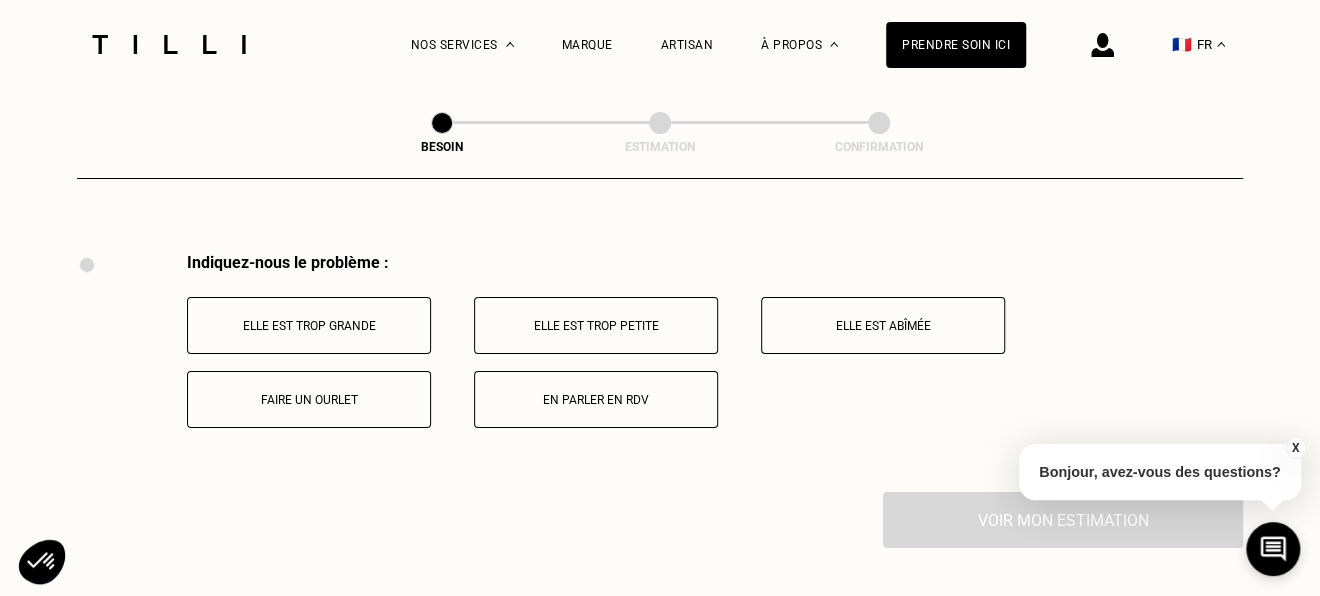 scroll, scrollTop: 3697, scrollLeft: 0, axis: vertical 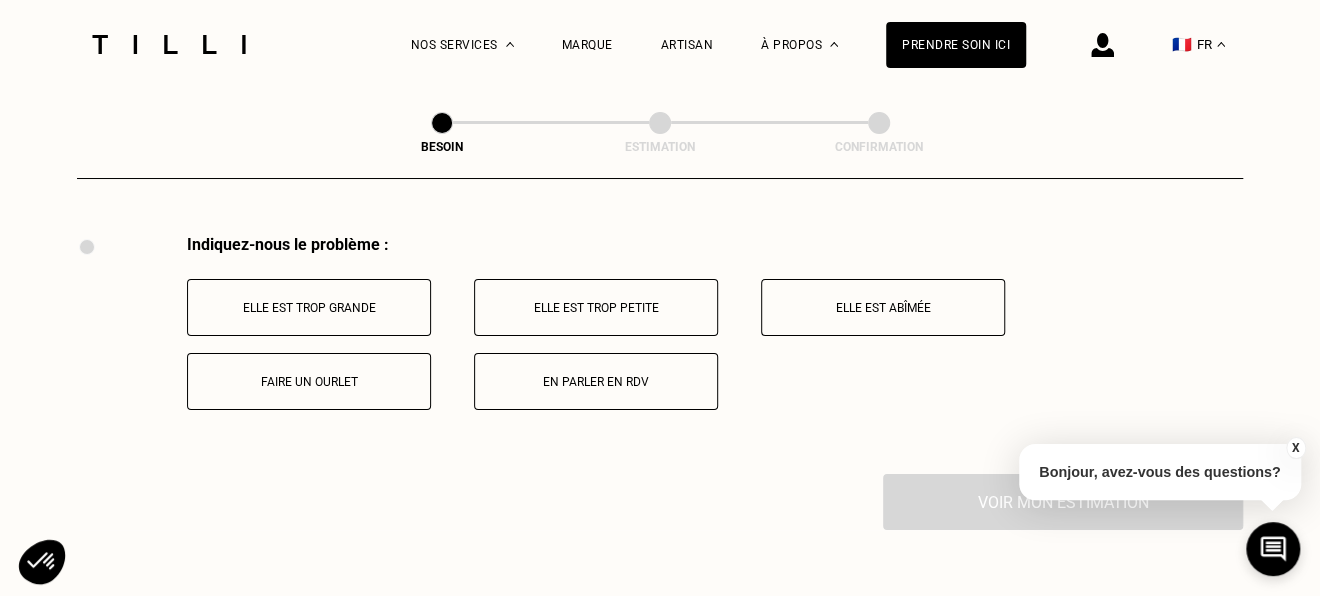 click on "Elle est trop grande" at bounding box center (309, 308) 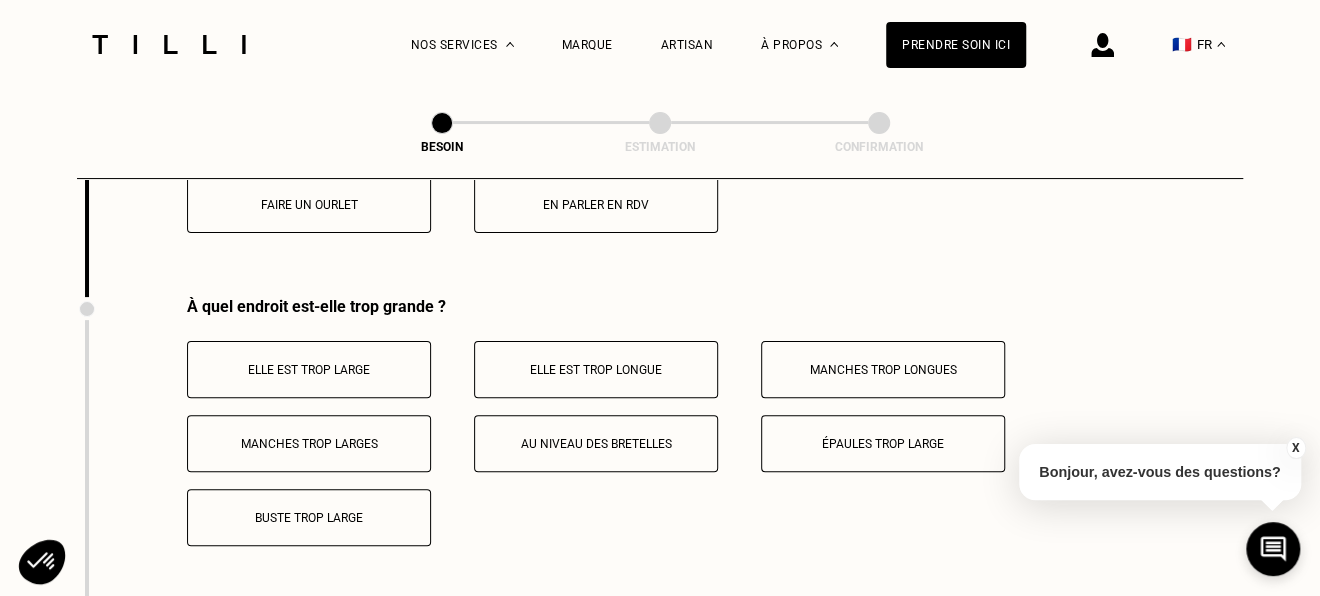 scroll, scrollTop: 3936, scrollLeft: 0, axis: vertical 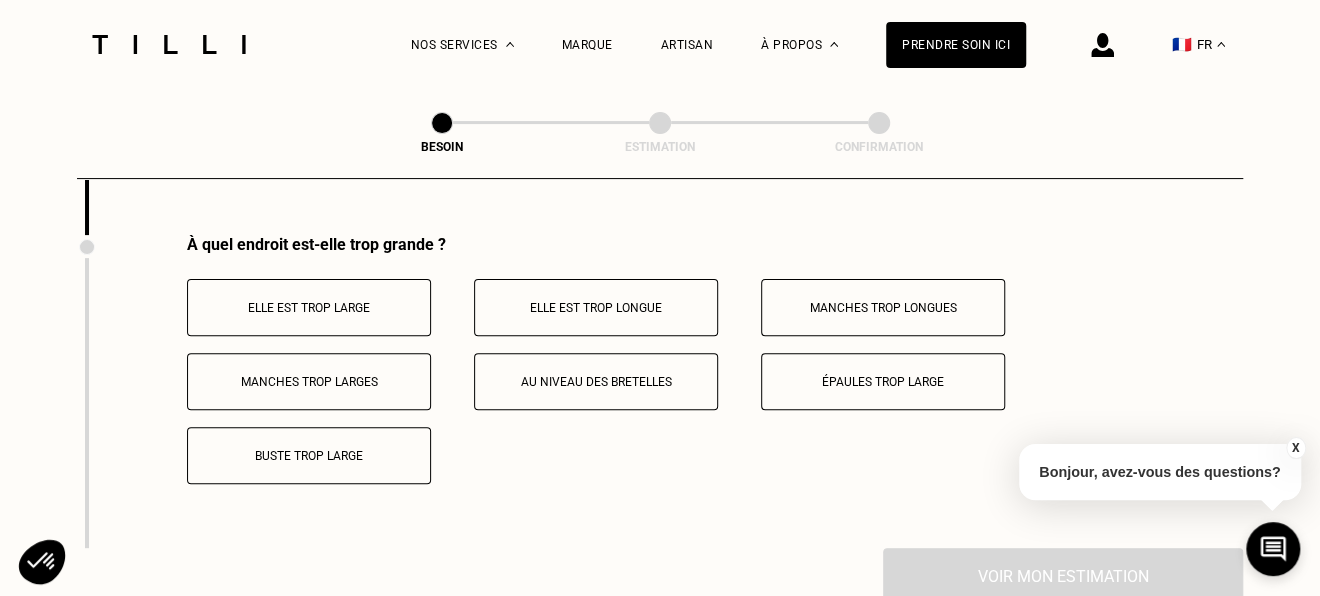 click on "Au niveau des bretelles" at bounding box center (596, 382) 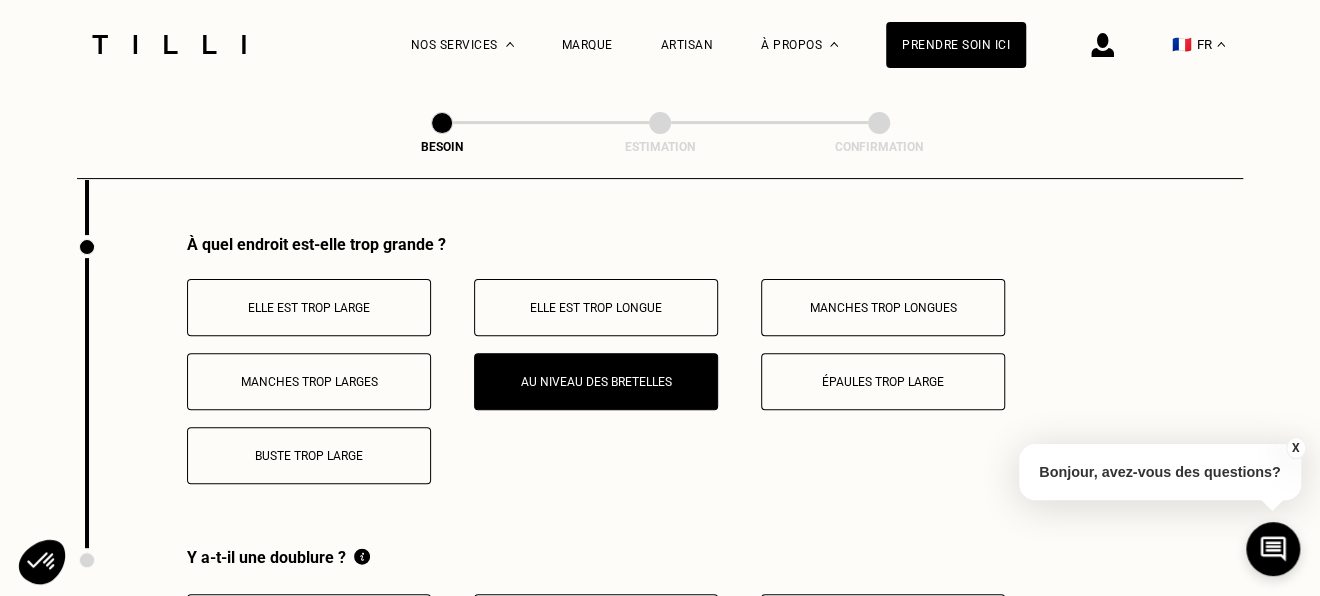 click on "Buste trop large" at bounding box center (309, 456) 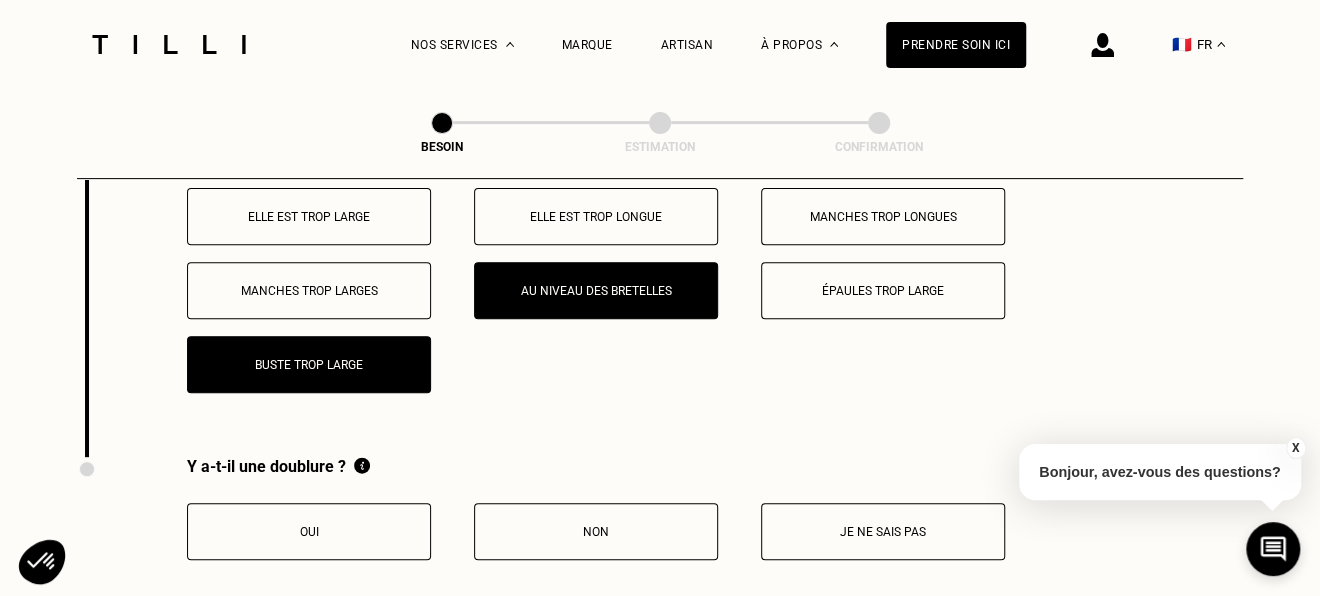 scroll, scrollTop: 4136, scrollLeft: 0, axis: vertical 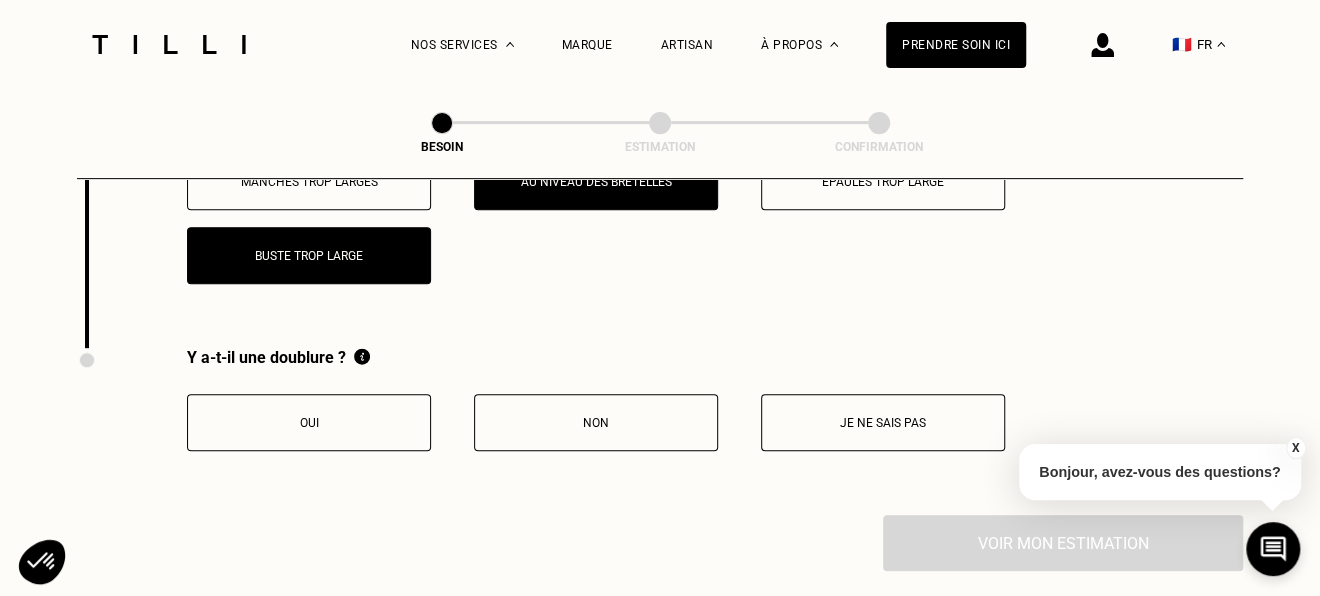 click on "Oui" at bounding box center [309, 422] 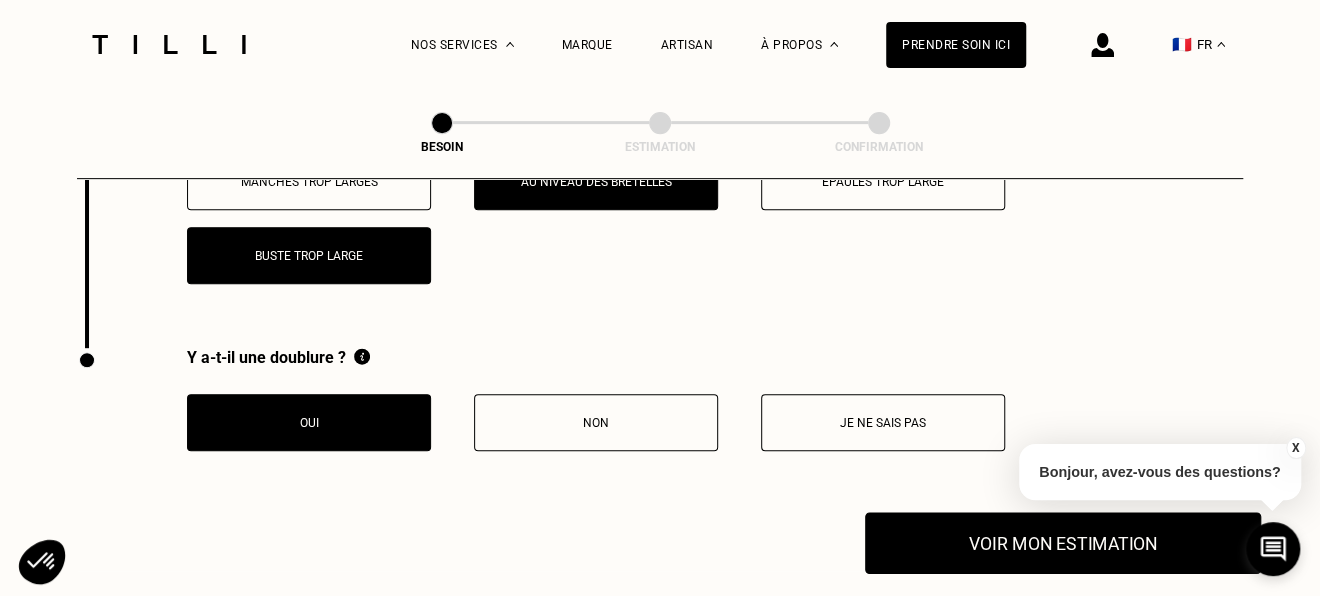 click on "Voir mon estimation" at bounding box center (1063, 543) 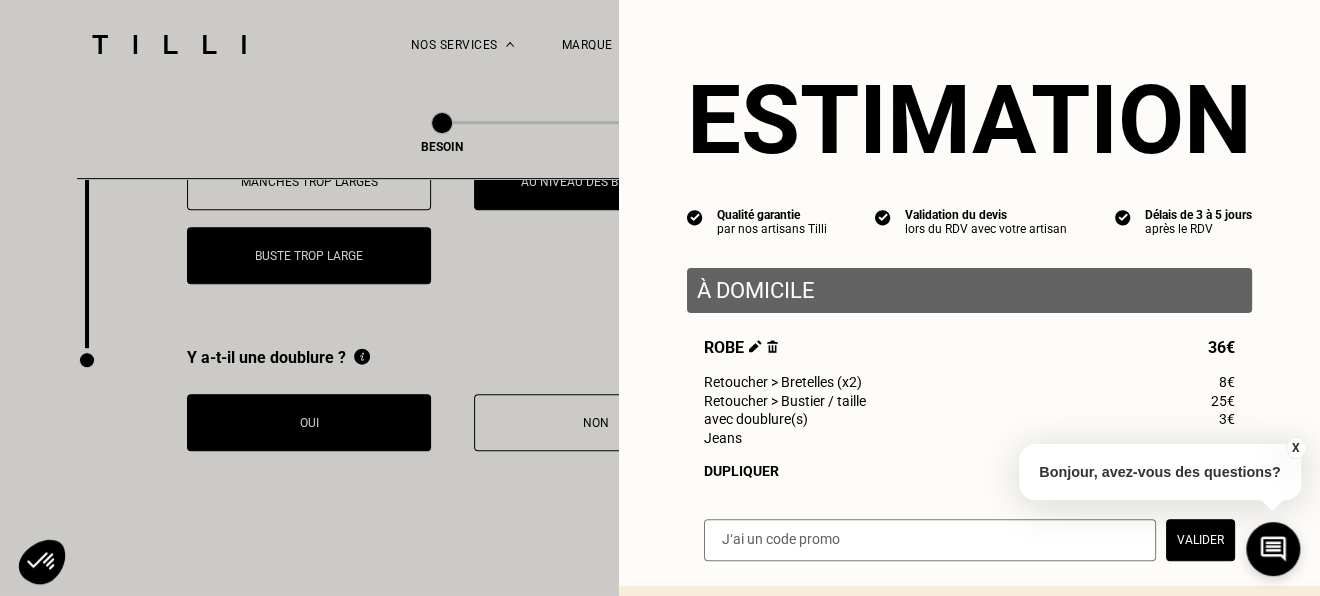 click on "X" at bounding box center (1295, 448) 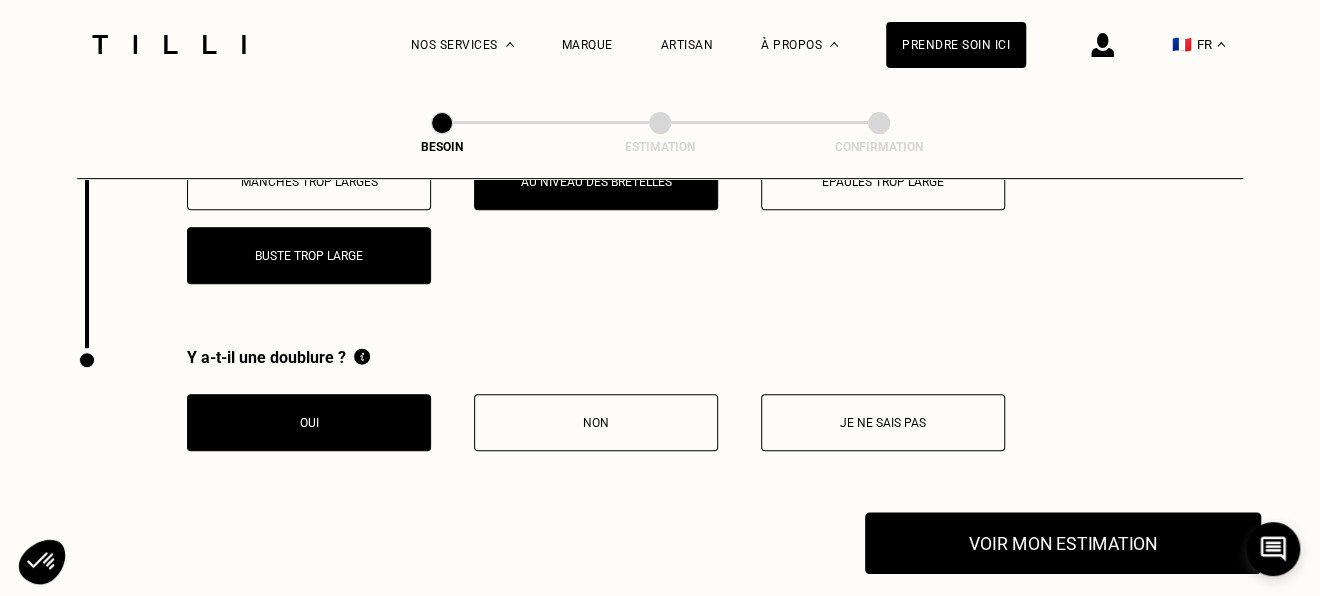 click on "Voir mon estimation" at bounding box center (1063, 543) 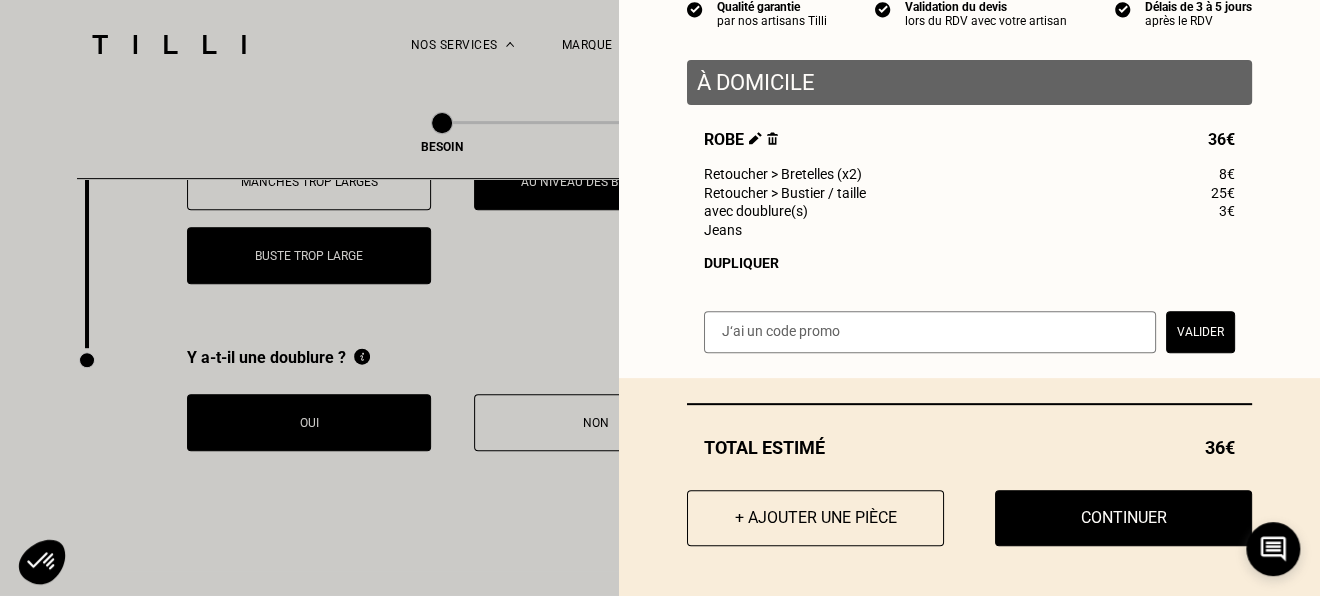 scroll, scrollTop: 215, scrollLeft: 0, axis: vertical 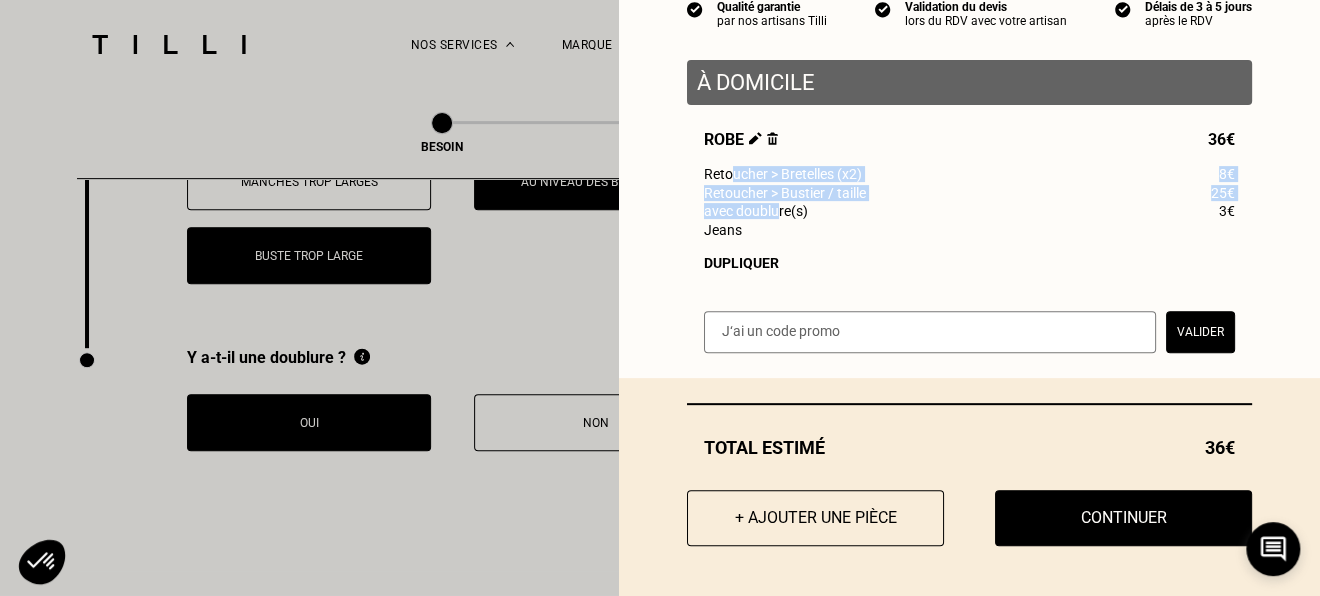 drag, startPoint x: 715, startPoint y: 176, endPoint x: 760, endPoint y: 203, distance: 52.478565 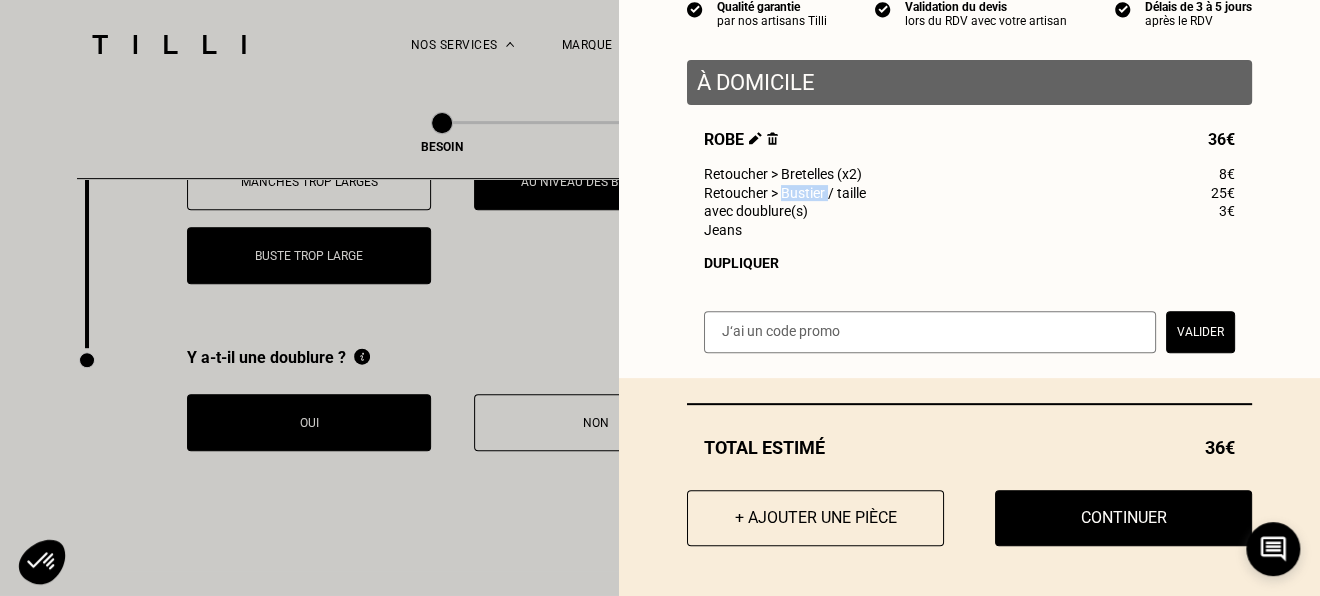 drag, startPoint x: 767, startPoint y: 189, endPoint x: 816, endPoint y: 197, distance: 49.648766 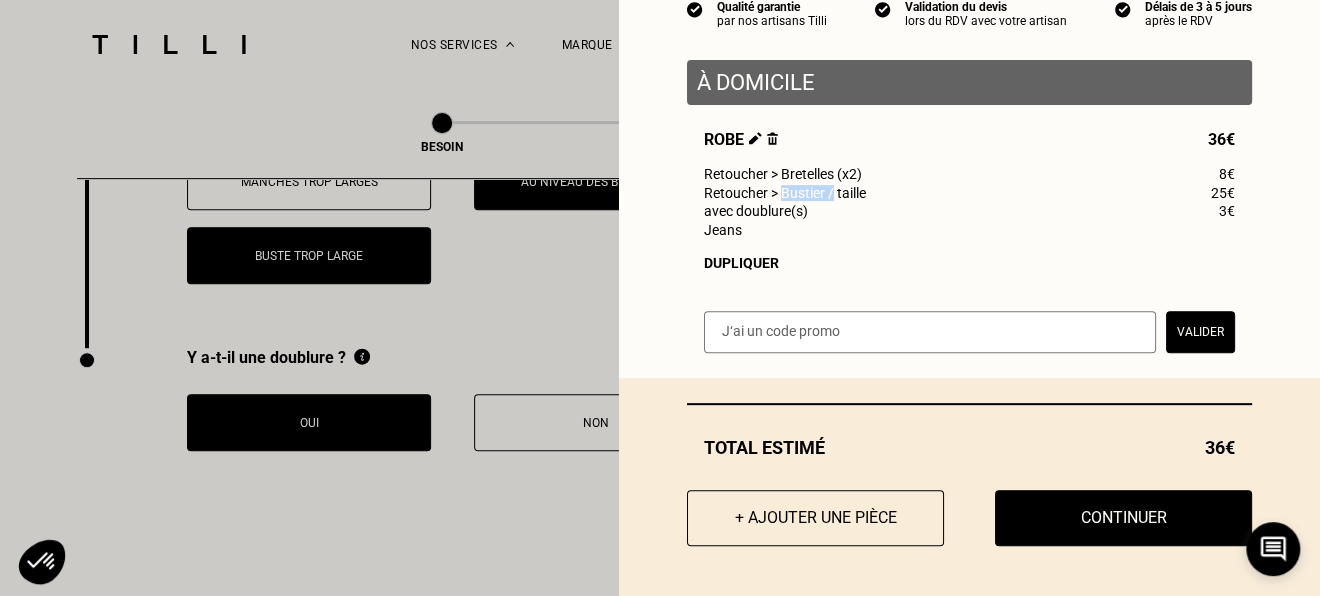 click on "Retoucher > Bustier / taille" at bounding box center [785, 193] 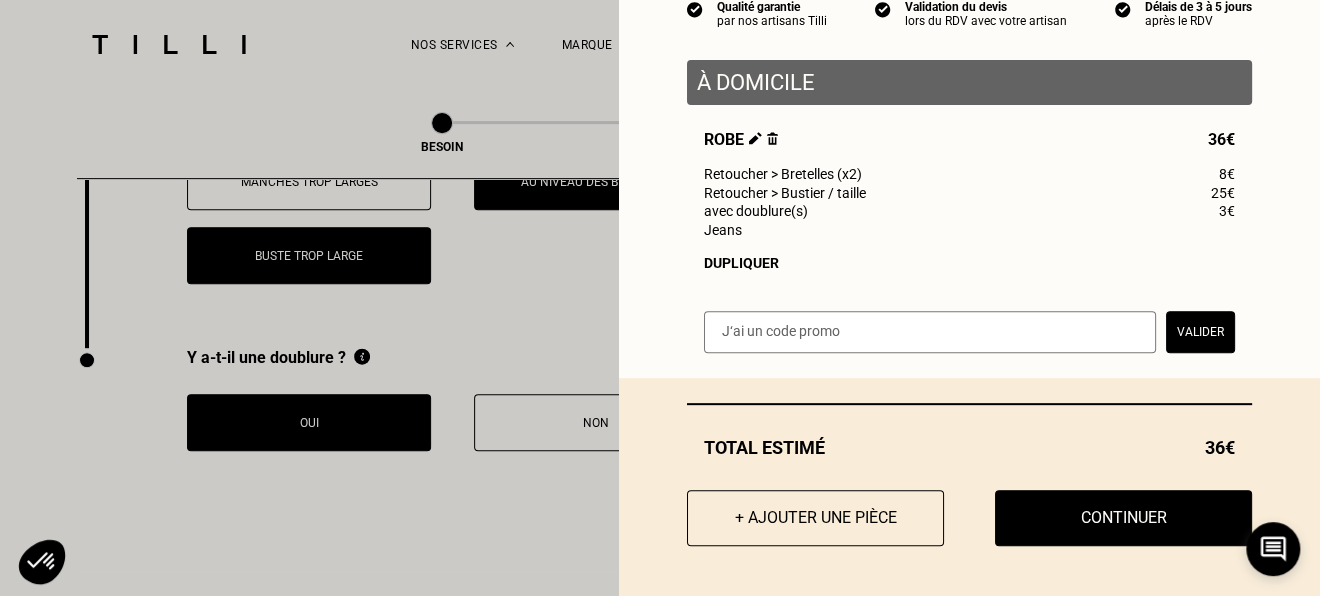 click at bounding box center (755, 138) 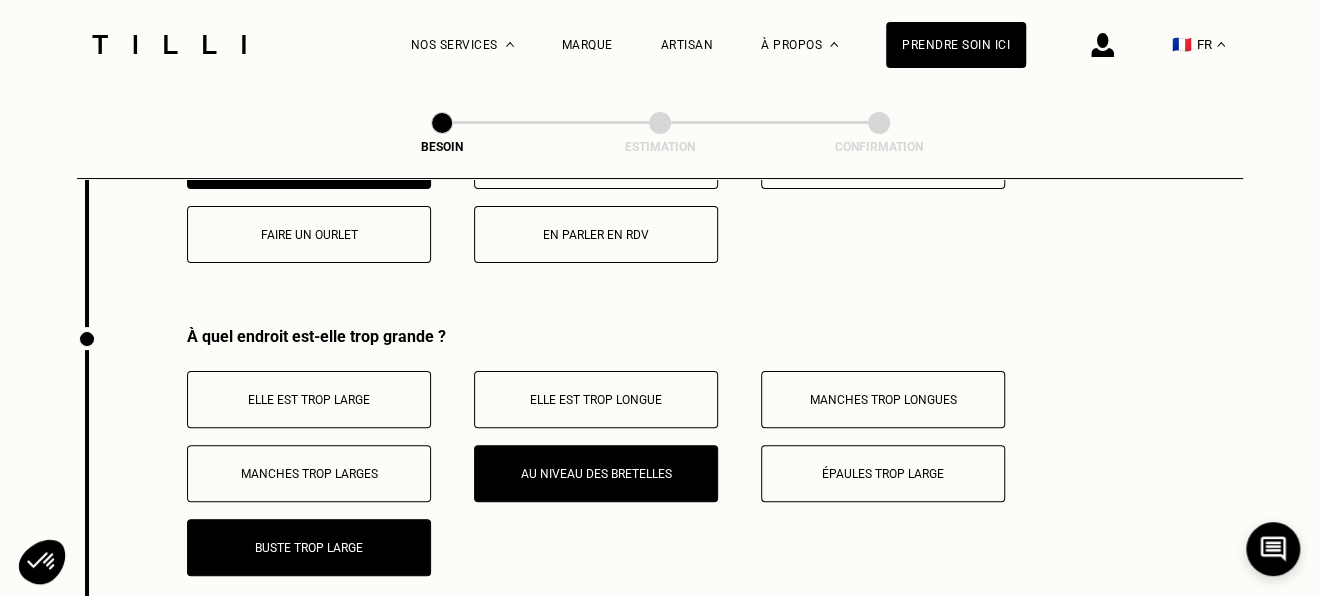 scroll, scrollTop: 4000, scrollLeft: 0, axis: vertical 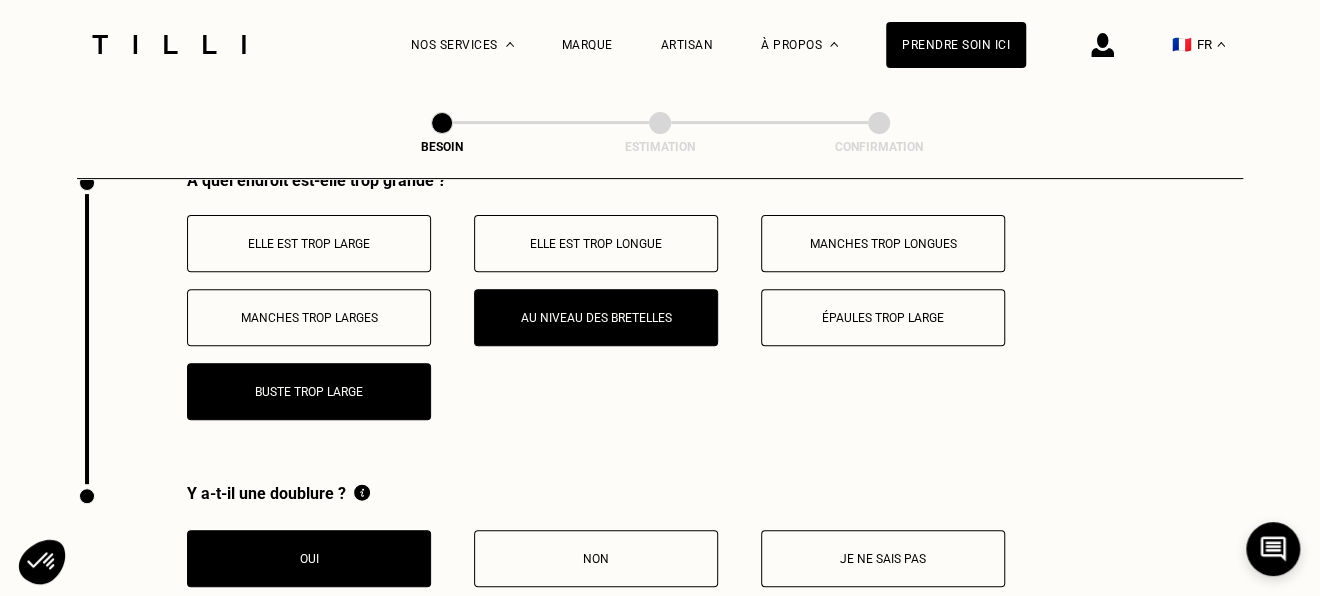 click on "Au niveau des bretelles" at bounding box center [596, 318] 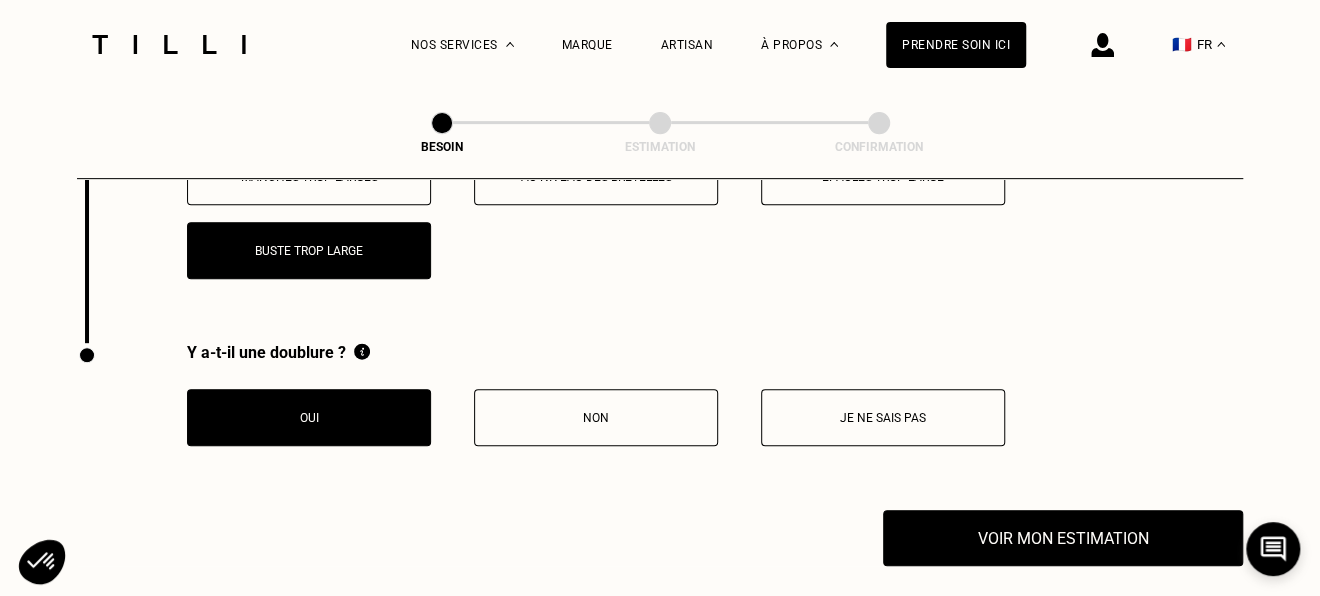 scroll, scrollTop: 4300, scrollLeft: 0, axis: vertical 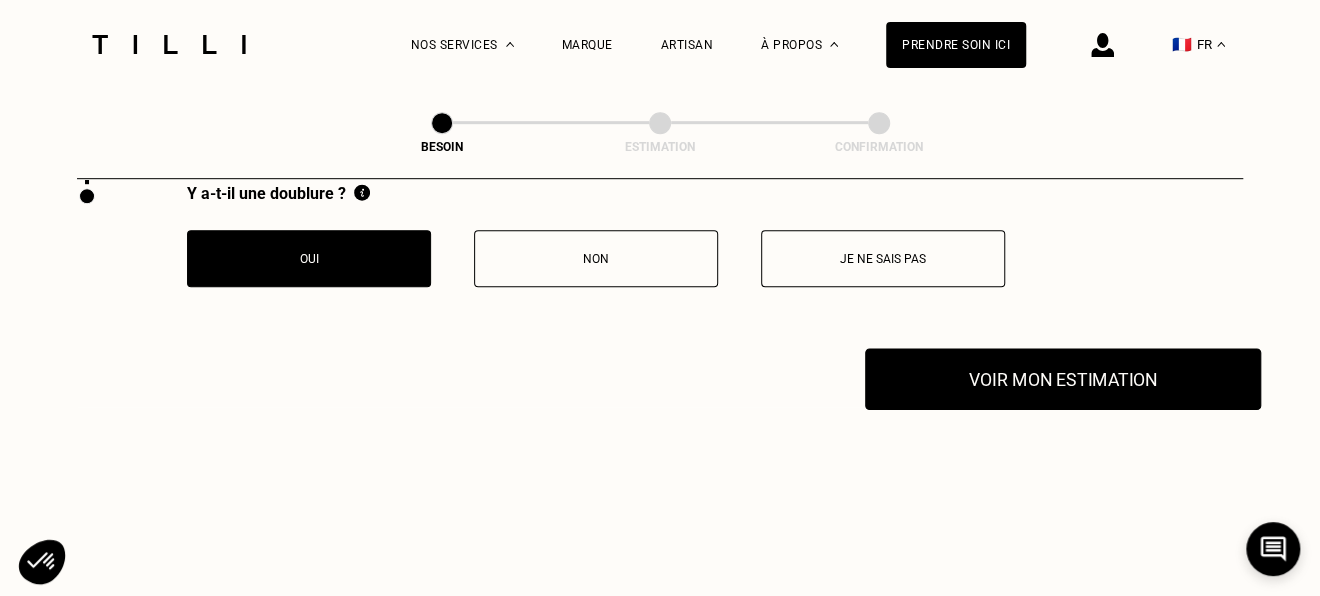 click on "Voir mon estimation" at bounding box center (1063, 379) 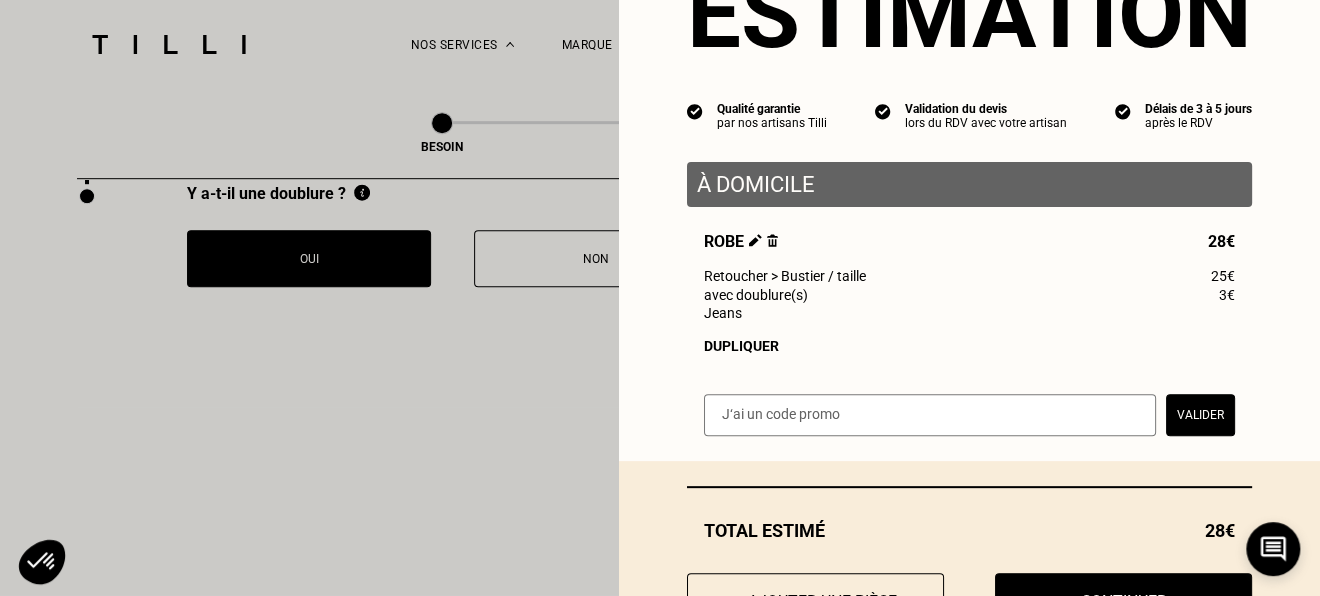 scroll, scrollTop: 196, scrollLeft: 0, axis: vertical 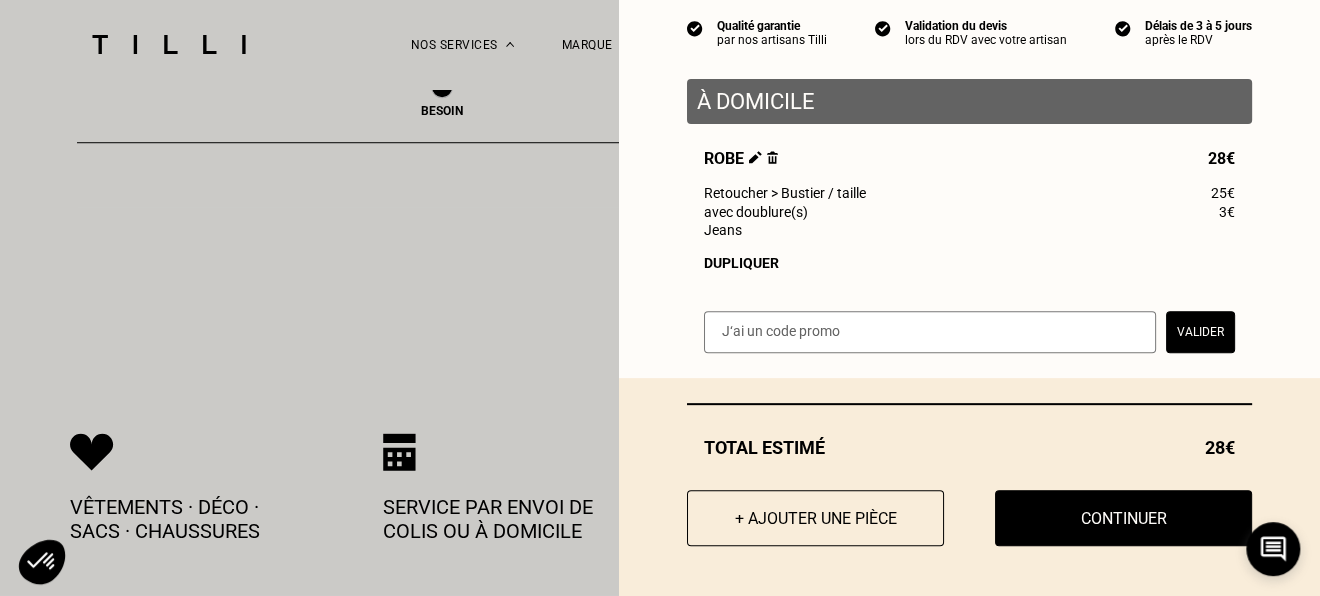 click on "Continuer" at bounding box center (1123, 518) 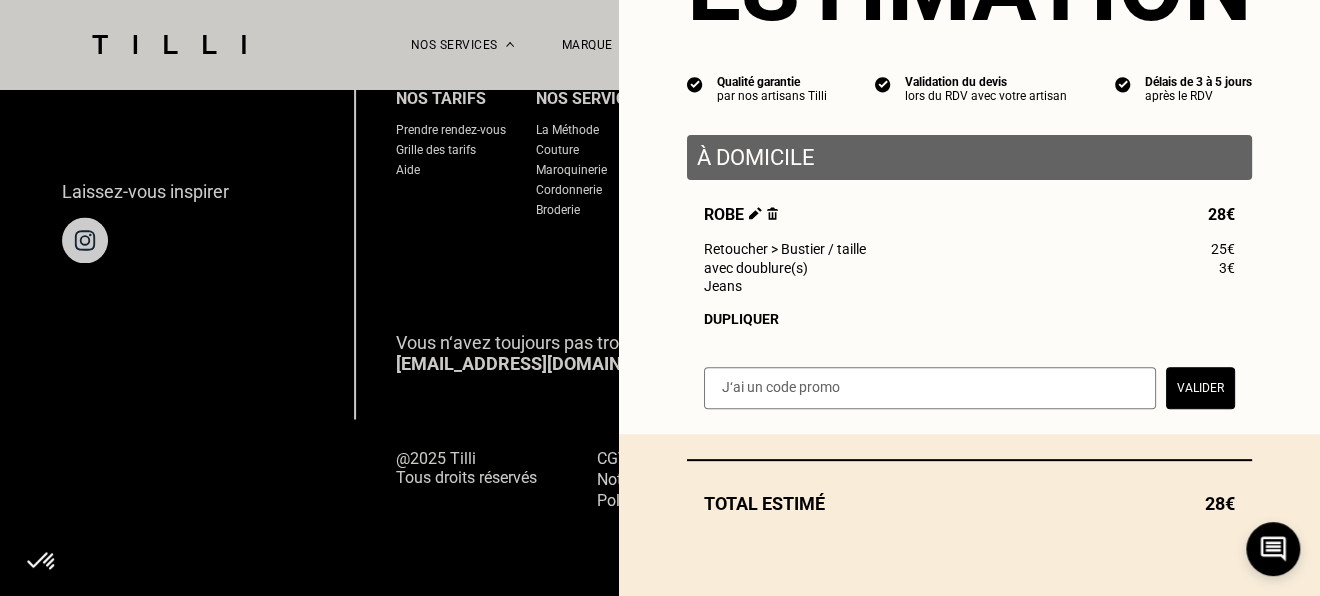 scroll, scrollTop: 1426, scrollLeft: 0, axis: vertical 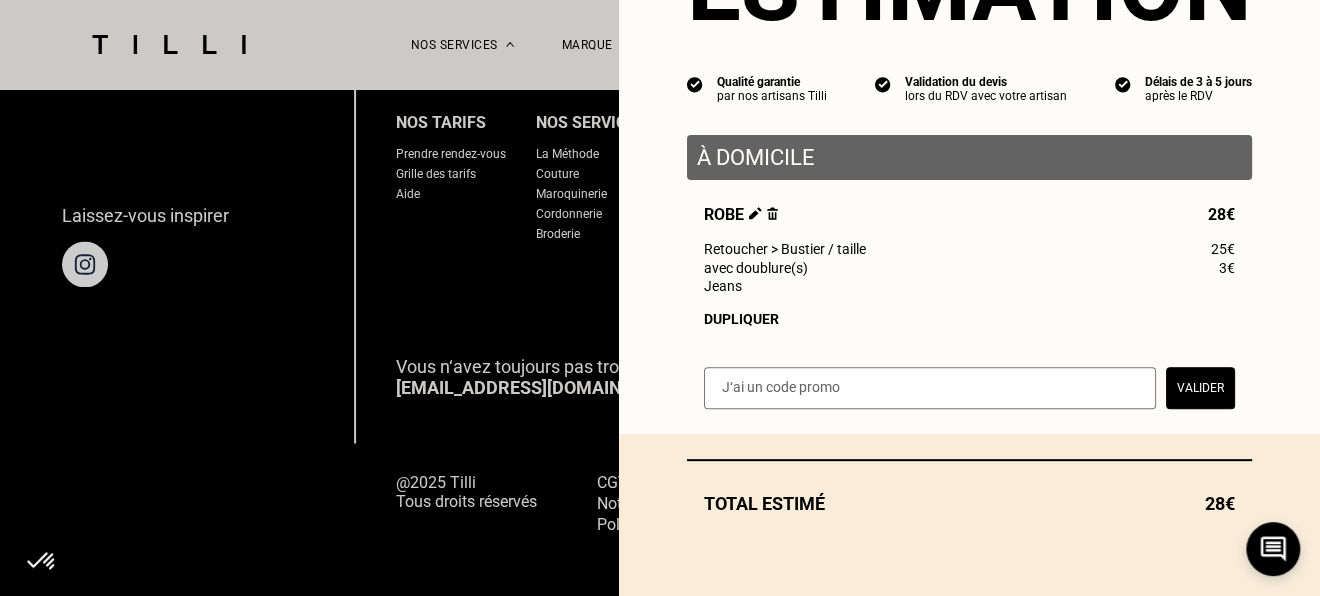 select on "FR" 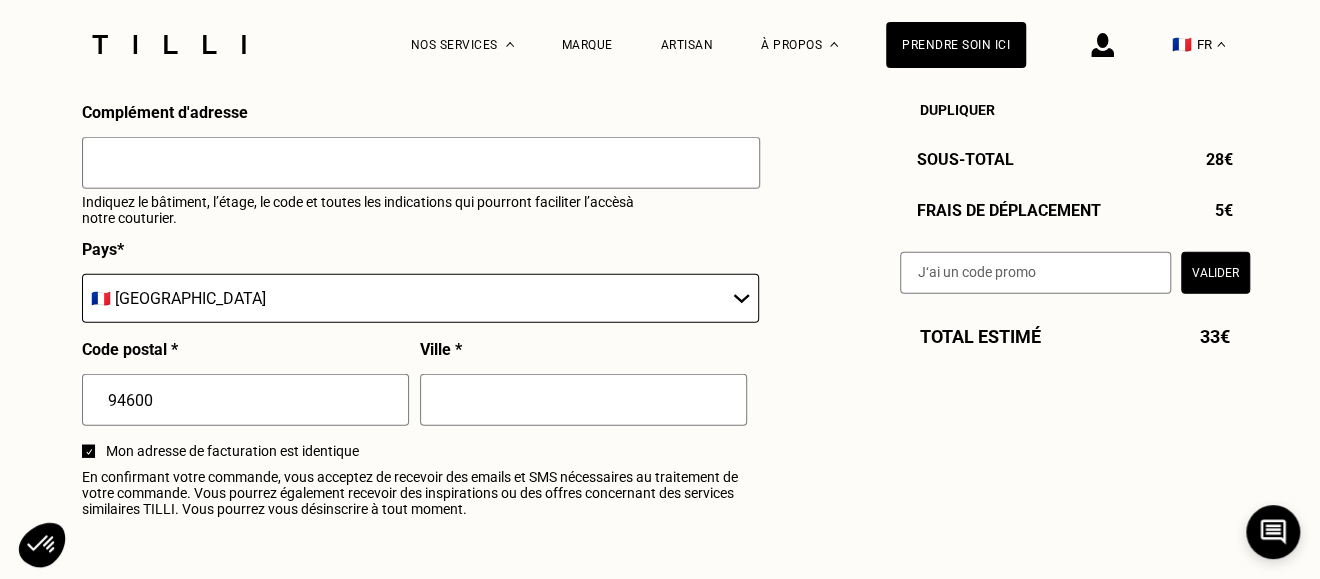scroll, scrollTop: 2900, scrollLeft: 0, axis: vertical 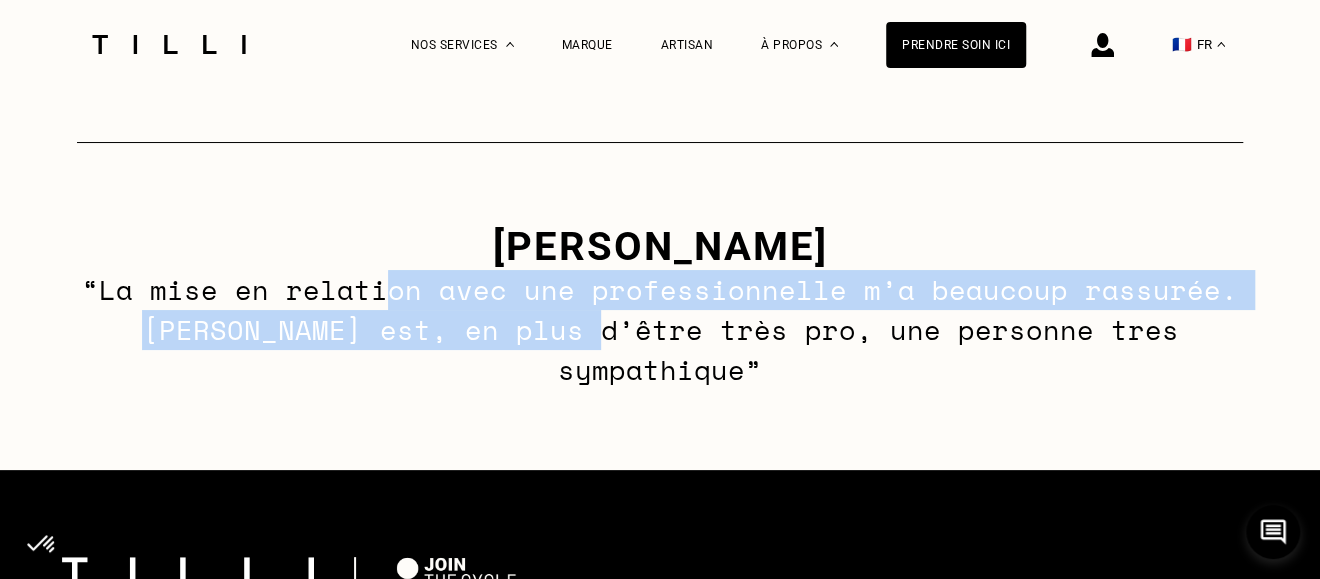drag, startPoint x: 424, startPoint y: 315, endPoint x: 682, endPoint y: 338, distance: 259.02316 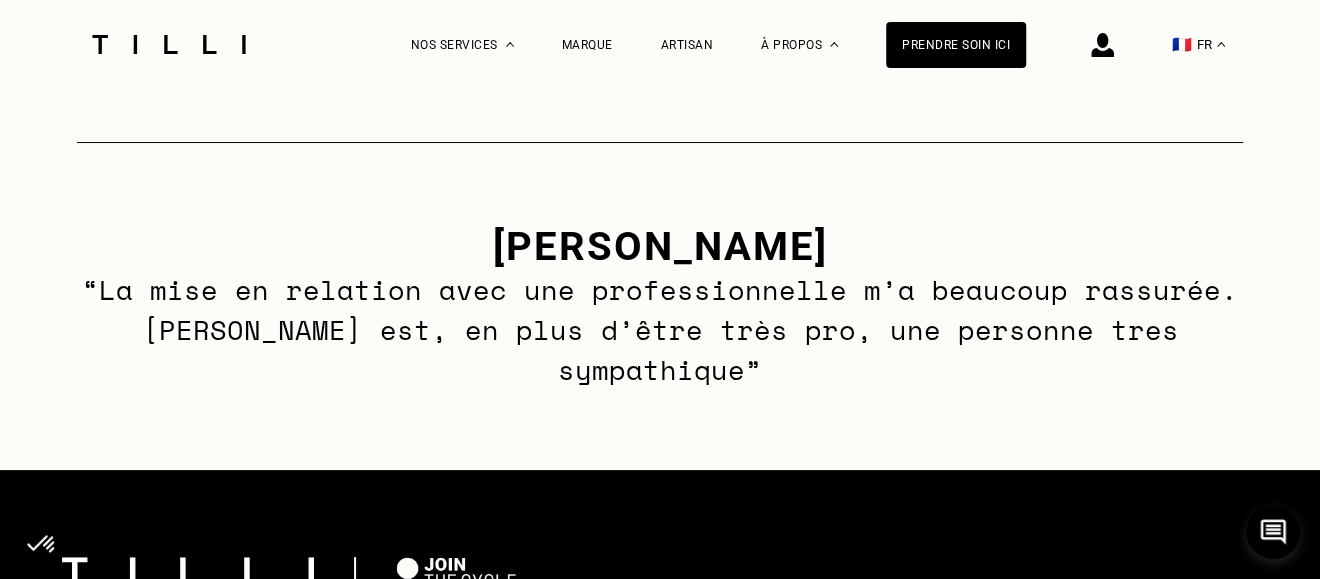 click on "“La mise en relation avec une professionnelle m’a beaucoup rassurée. [PERSON_NAME] est, en plus d’être très pro, une personne tres sympathique”" at bounding box center [660, 330] 